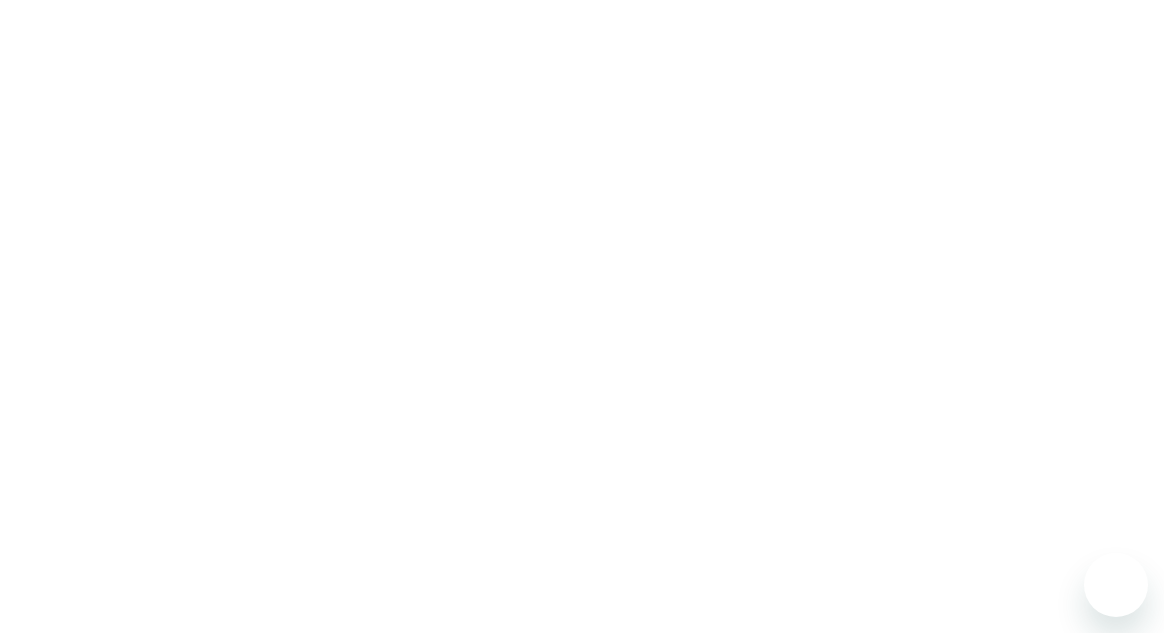 scroll, scrollTop: 0, scrollLeft: 0, axis: both 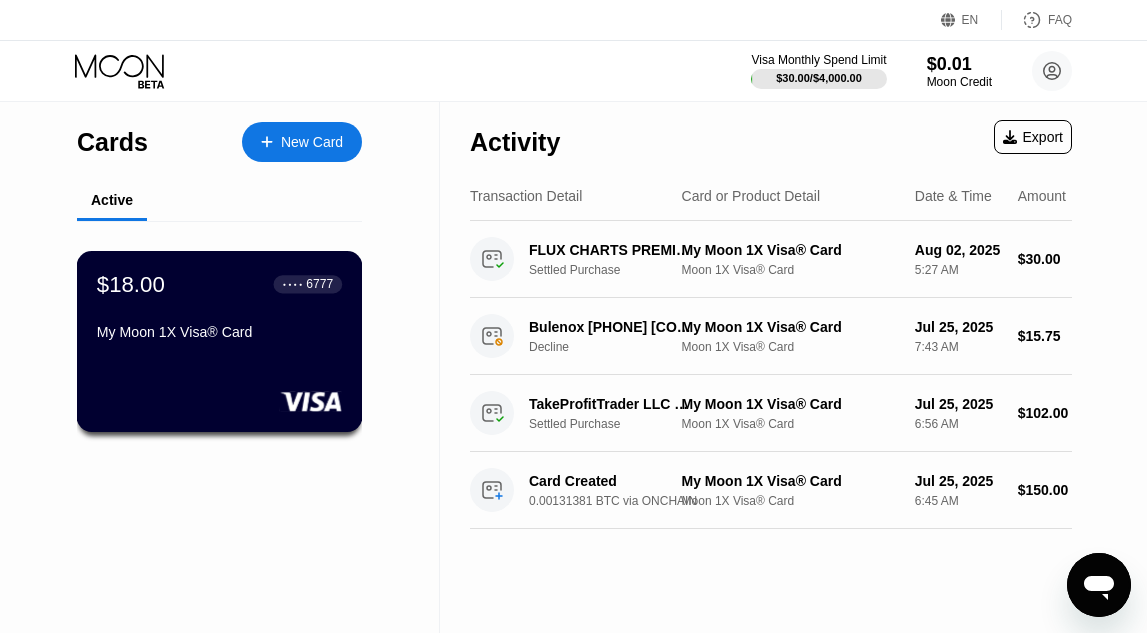 click on "My Moon 1X Visa® Card" at bounding box center (219, 332) 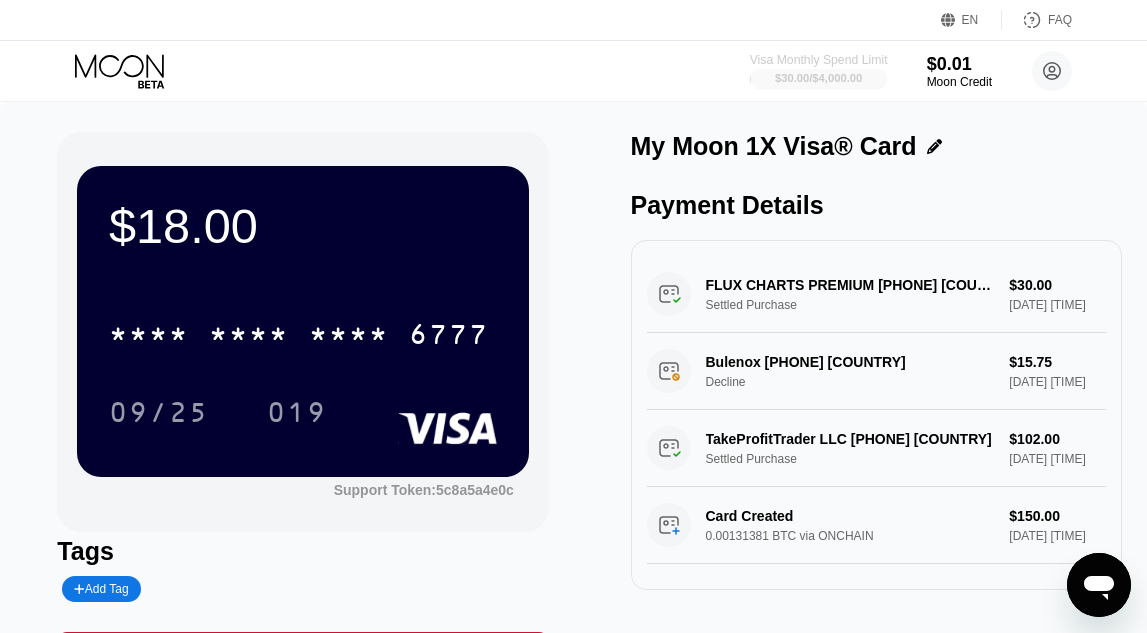 click on "$30.00 / $4,000.00" at bounding box center [818, 78] 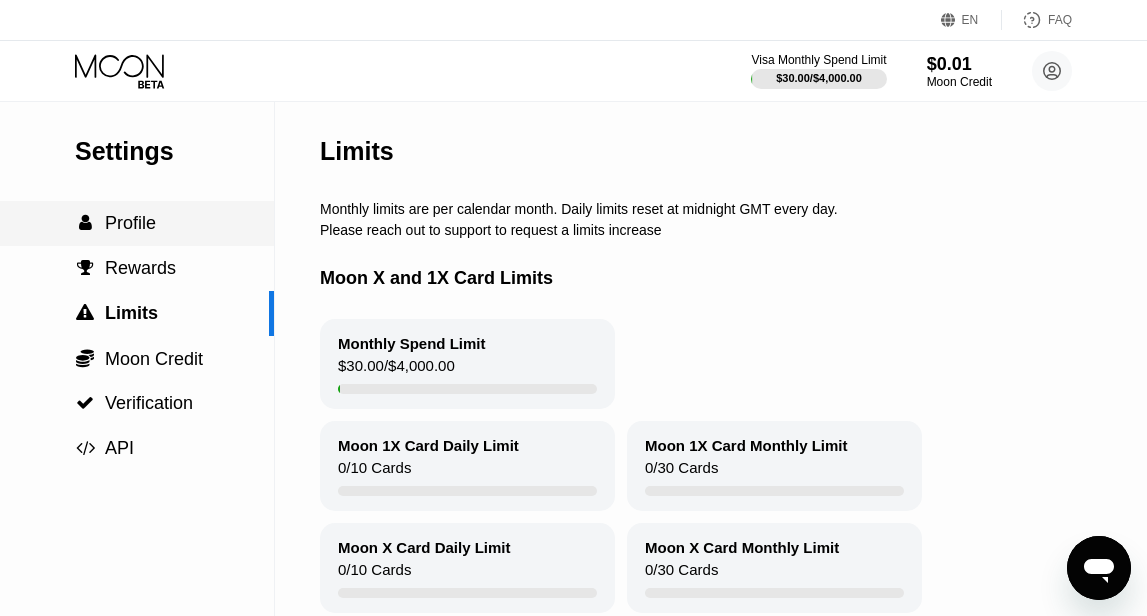 click on "Profile" at bounding box center [130, 223] 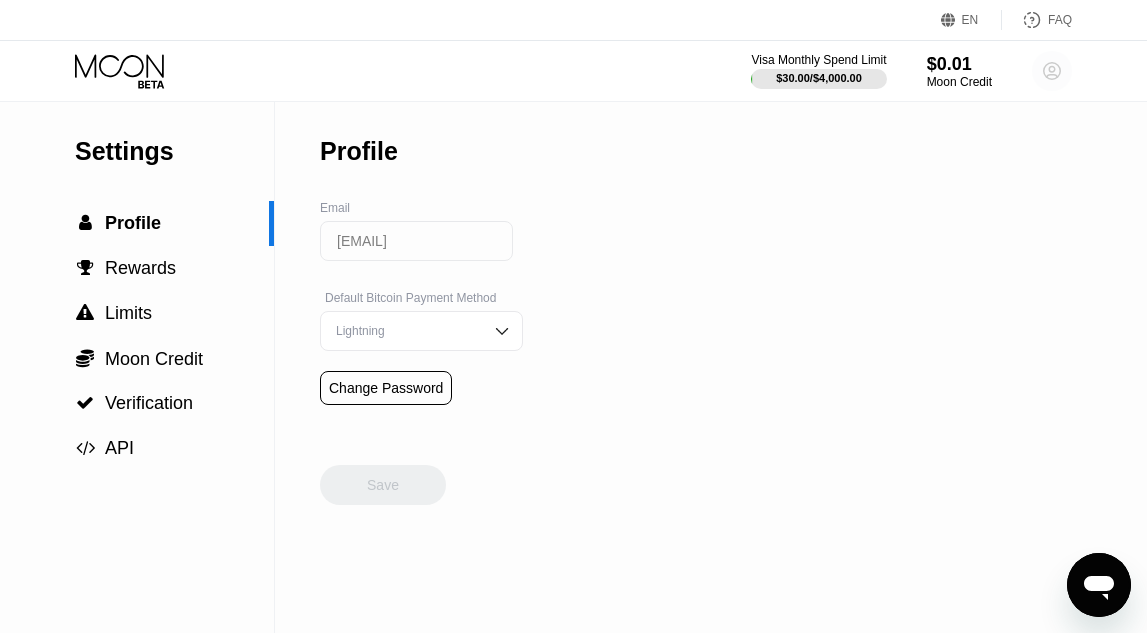 click 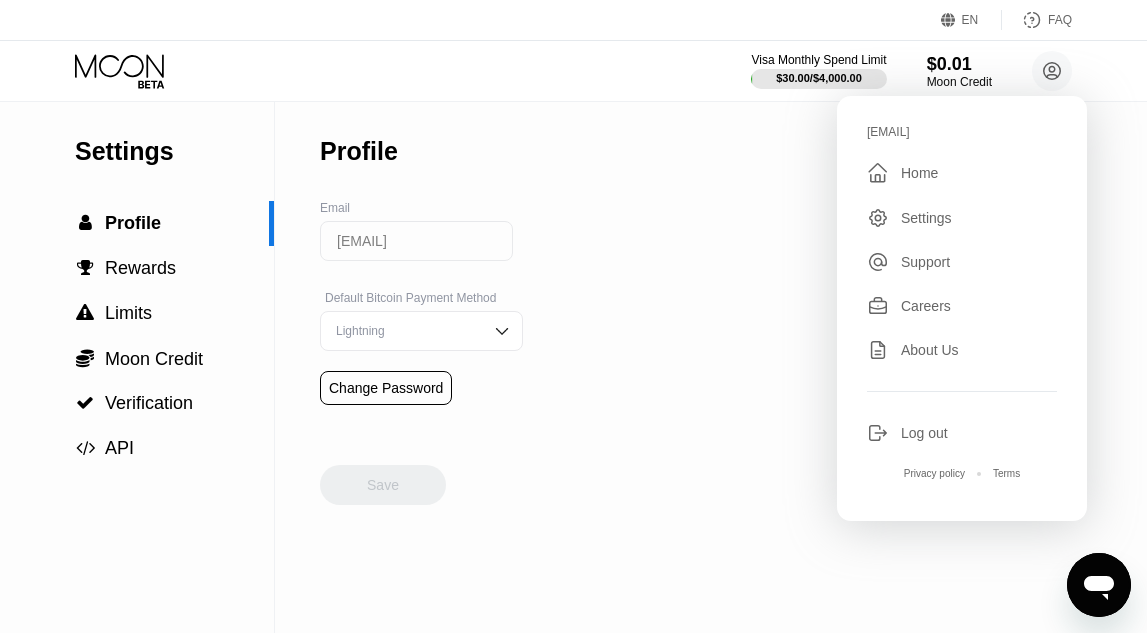 click on "" at bounding box center (884, 173) 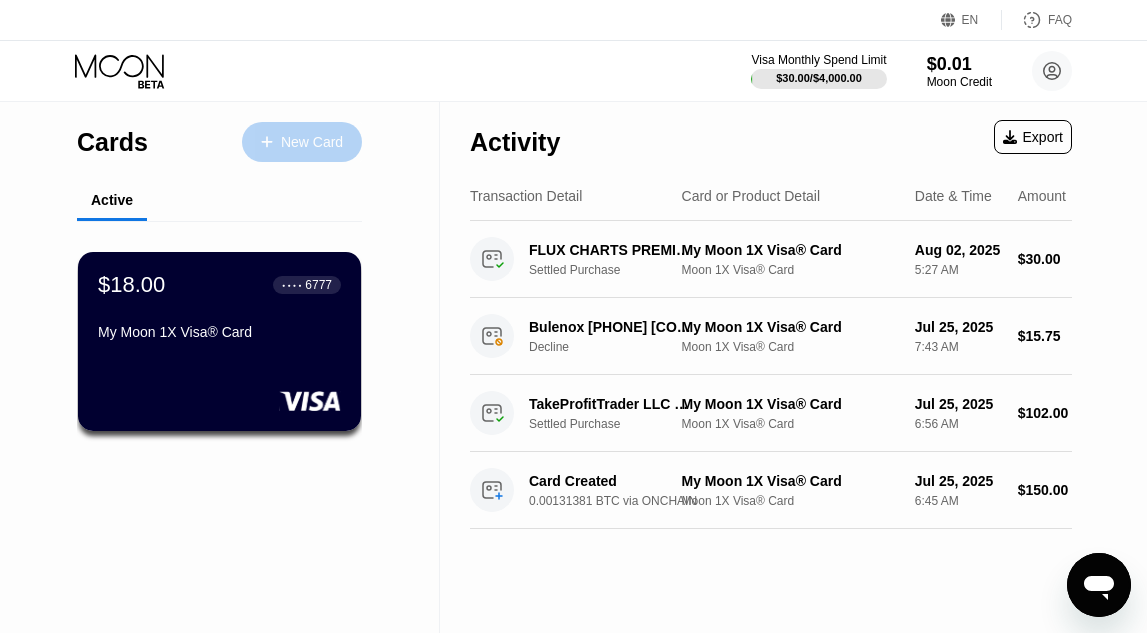 click on "New Card" at bounding box center [312, 142] 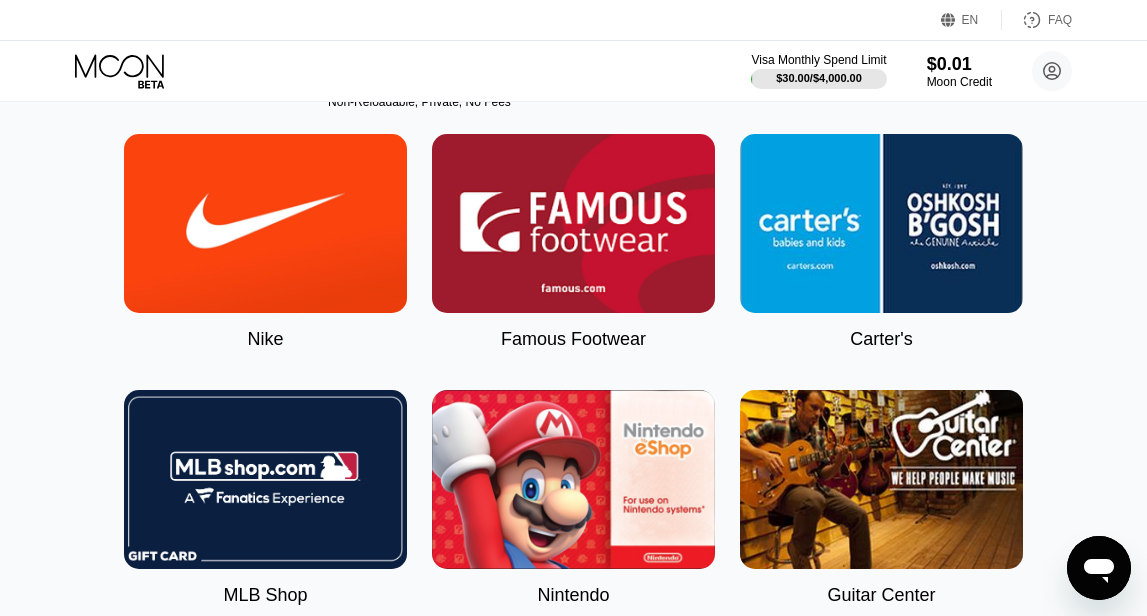 scroll, scrollTop: 559, scrollLeft: 0, axis: vertical 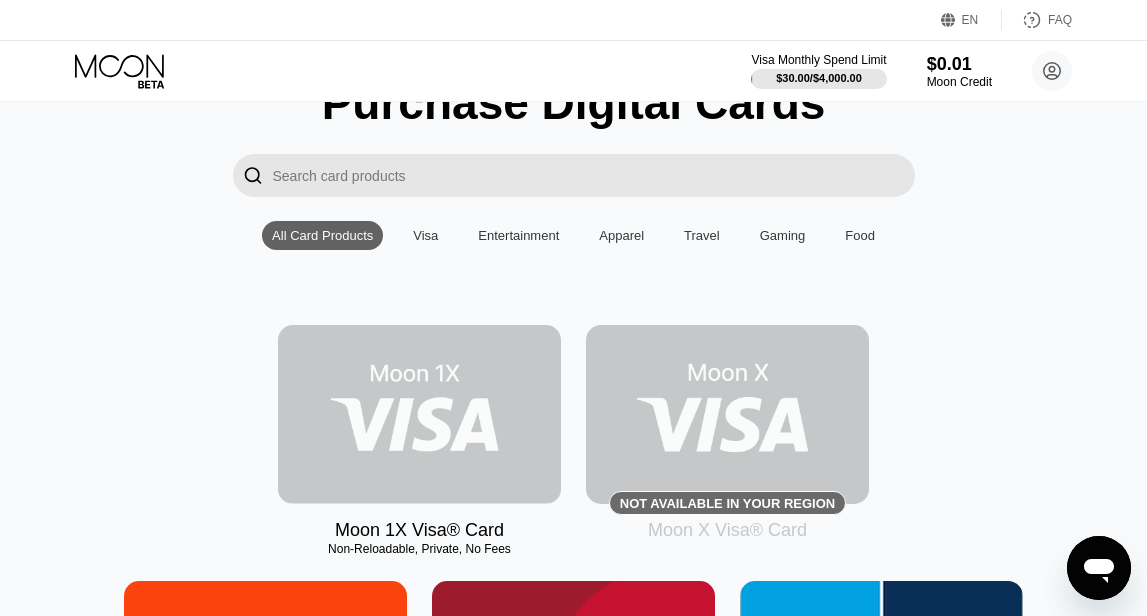 click at bounding box center (419, 414) 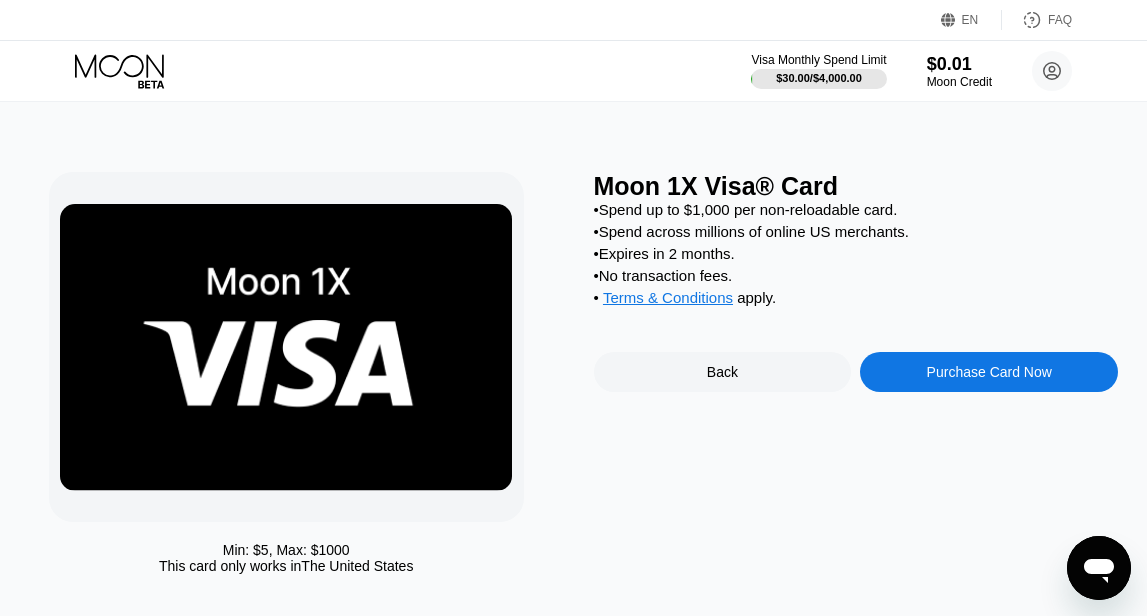 scroll, scrollTop: 0, scrollLeft: 0, axis: both 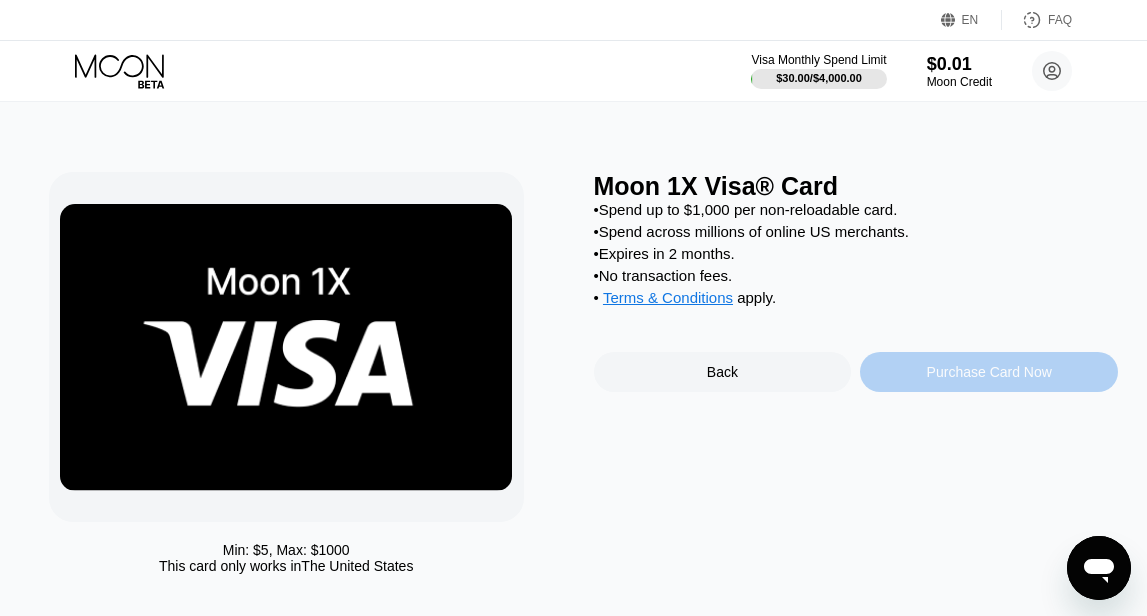 click on "Purchase Card Now" at bounding box center [989, 372] 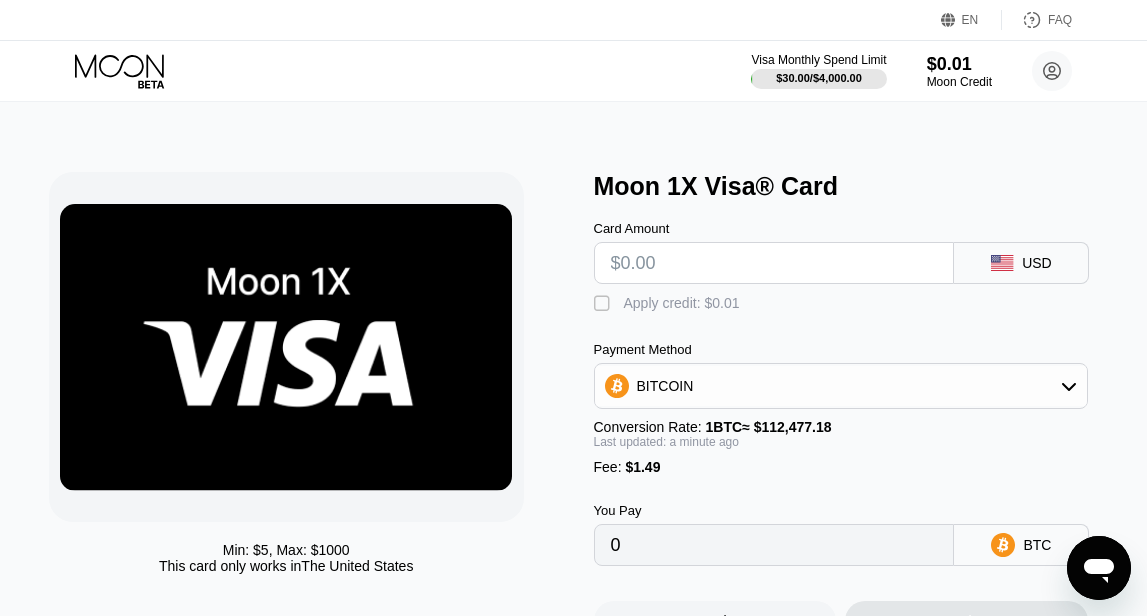 click at bounding box center [774, 263] 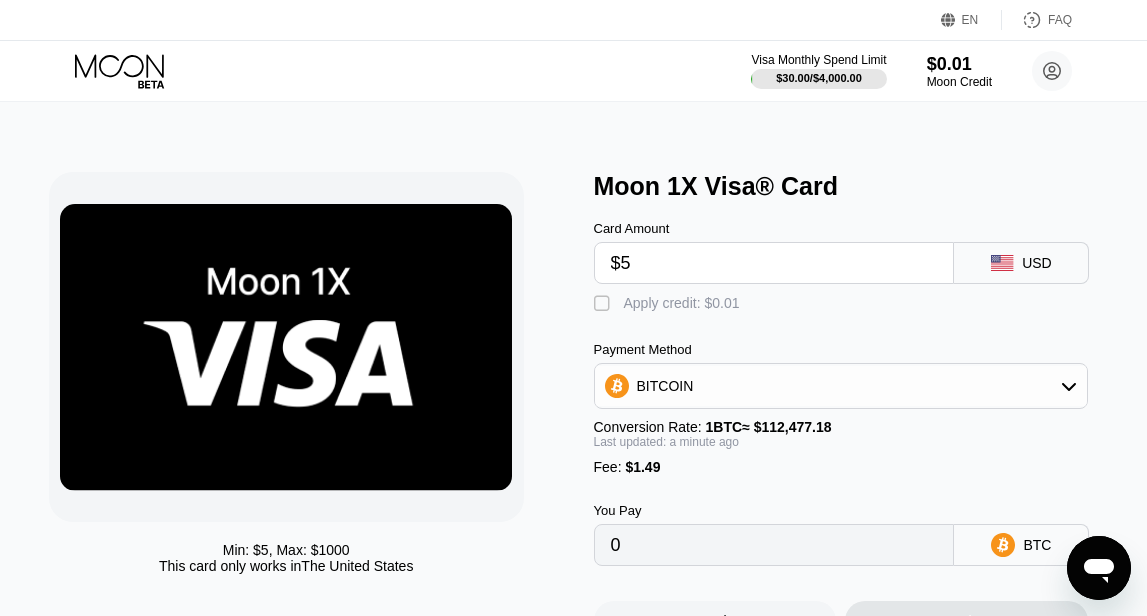 type on "$56" 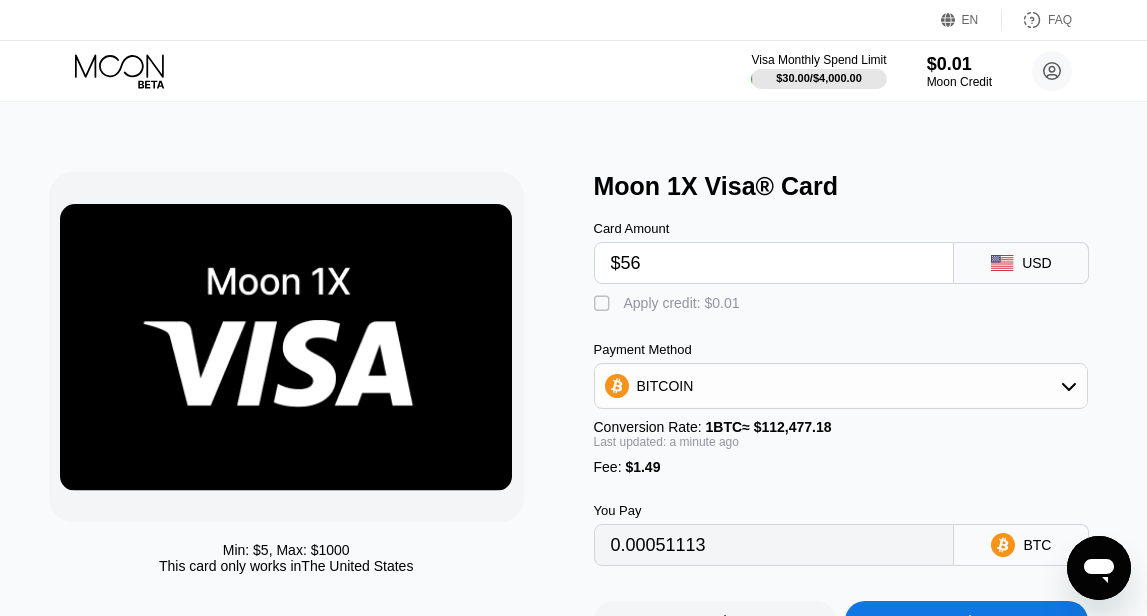 type on "0.00051113" 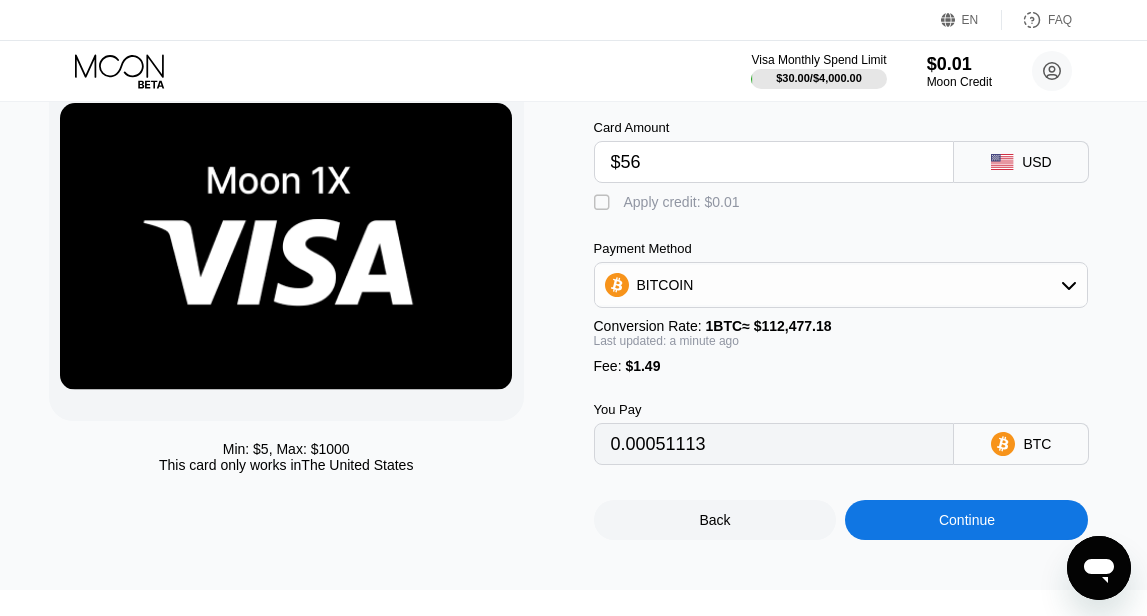 scroll, scrollTop: 154, scrollLeft: 0, axis: vertical 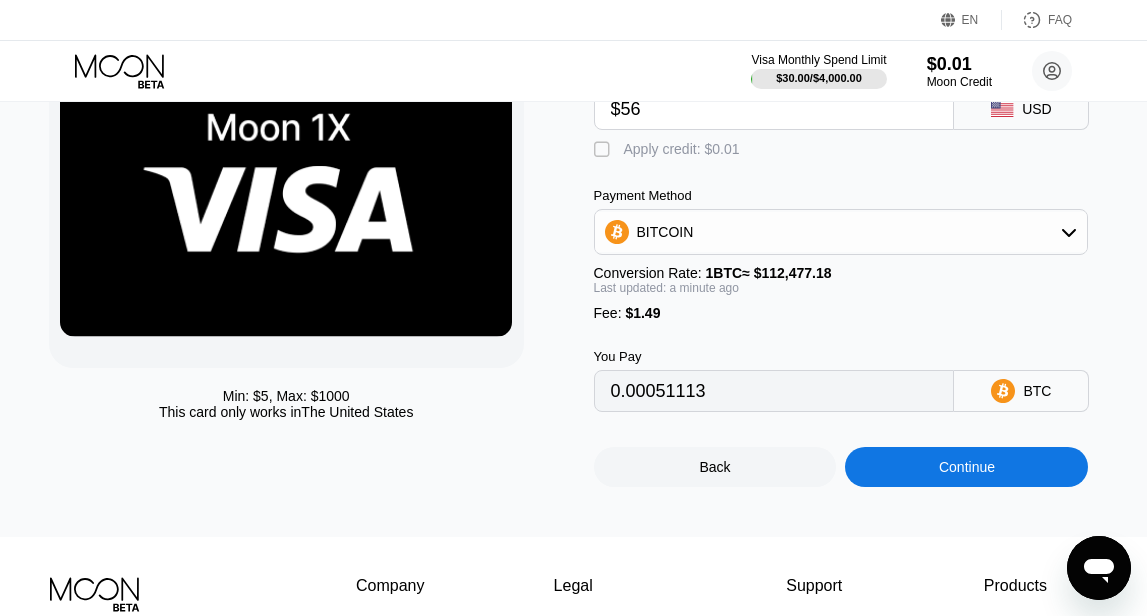 type on "$56" 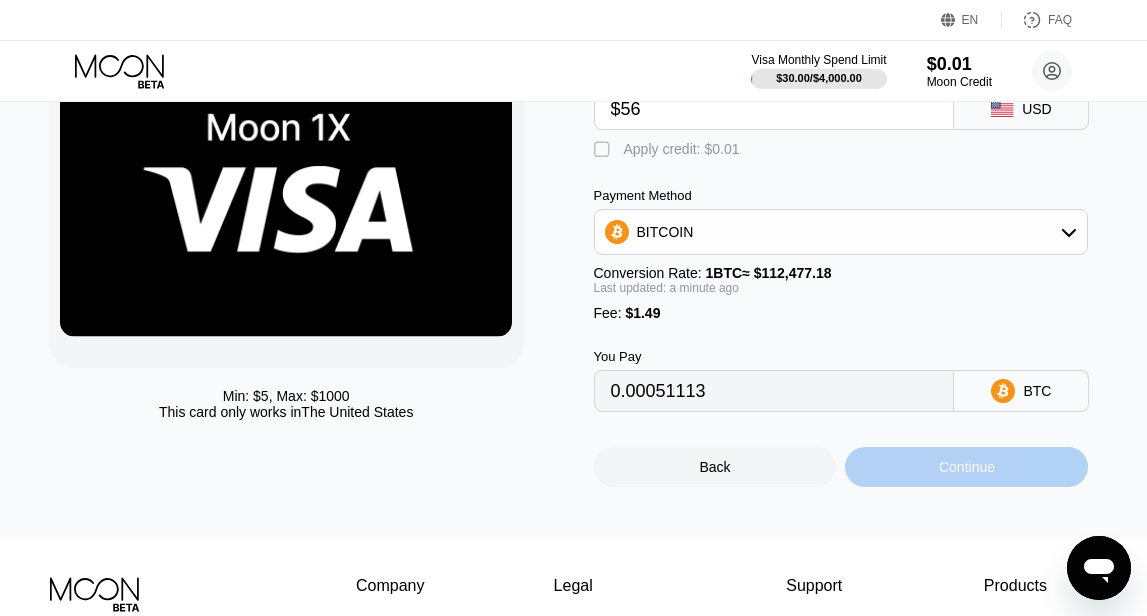 click on "Continue" at bounding box center (967, 467) 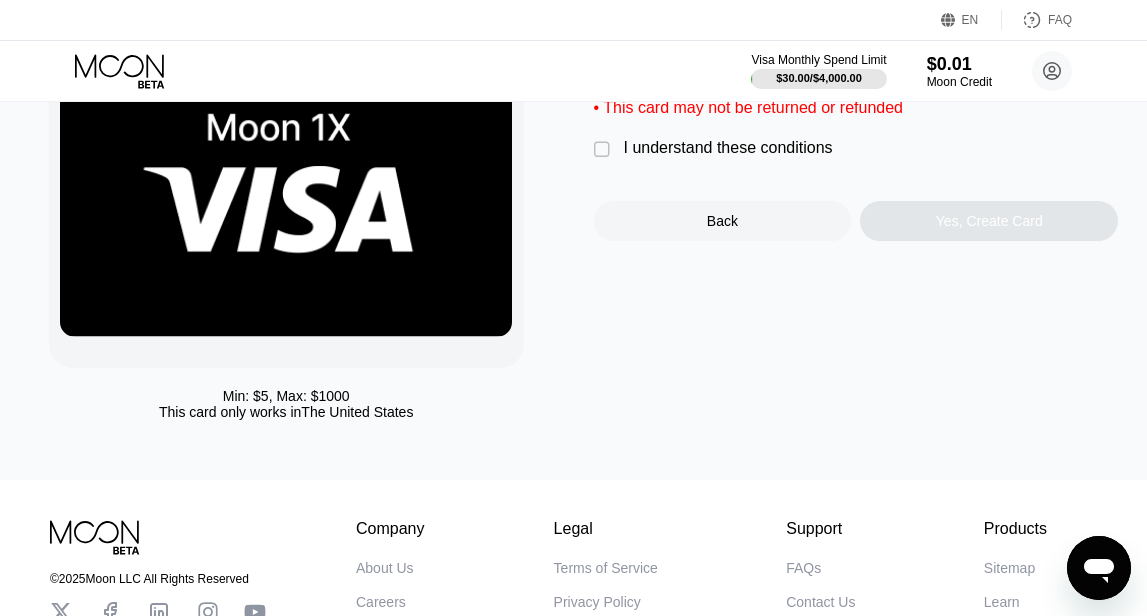 scroll, scrollTop: 0, scrollLeft: 0, axis: both 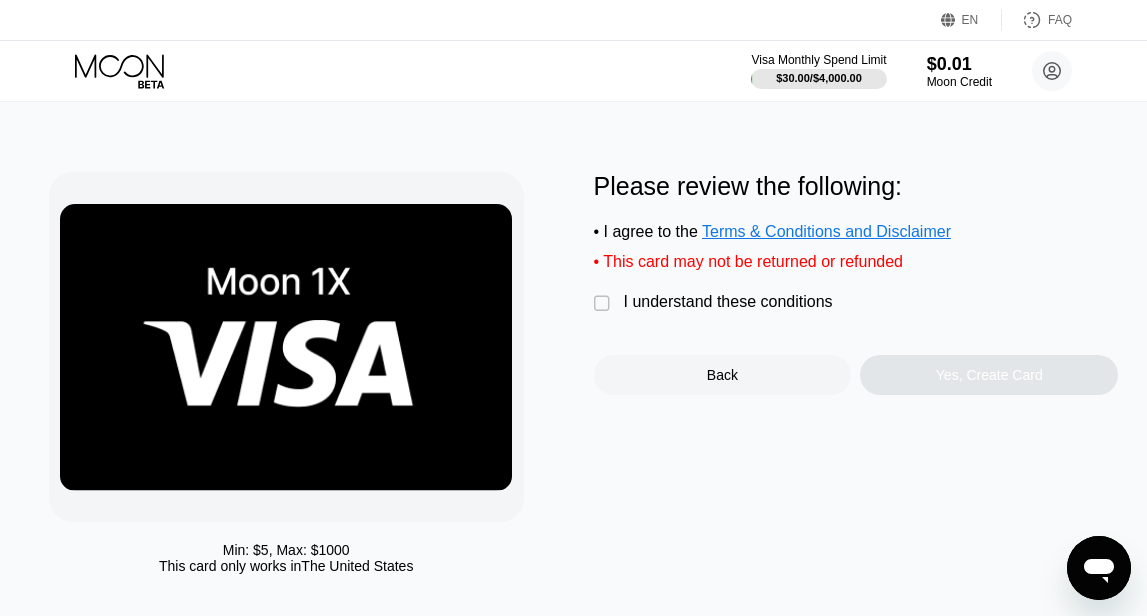 click on "" at bounding box center (604, 304) 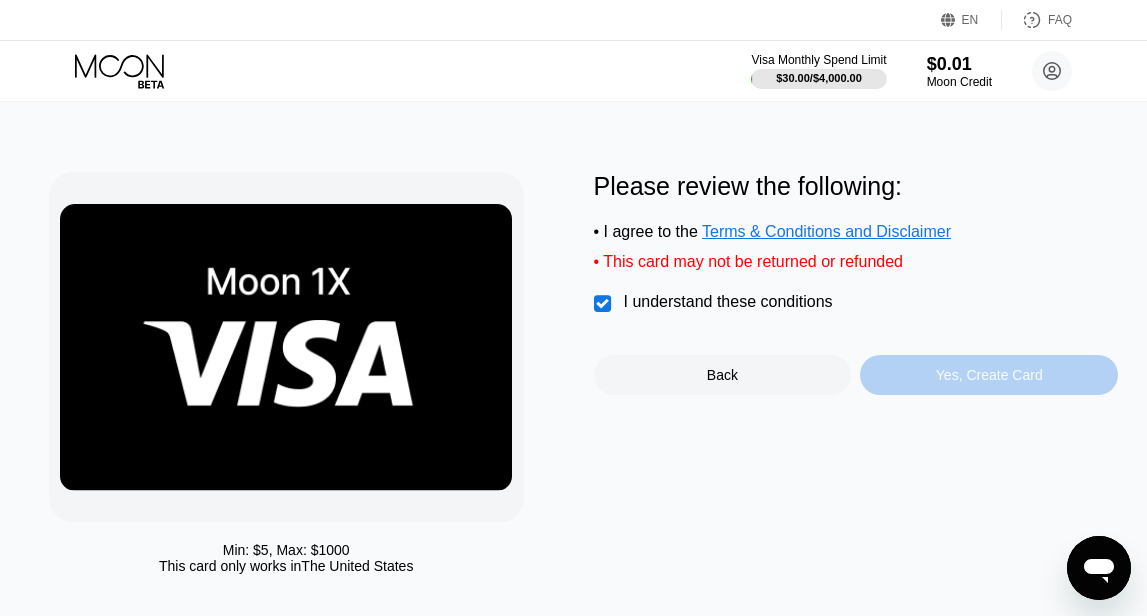 click on "Yes, Create Card" at bounding box center [989, 375] 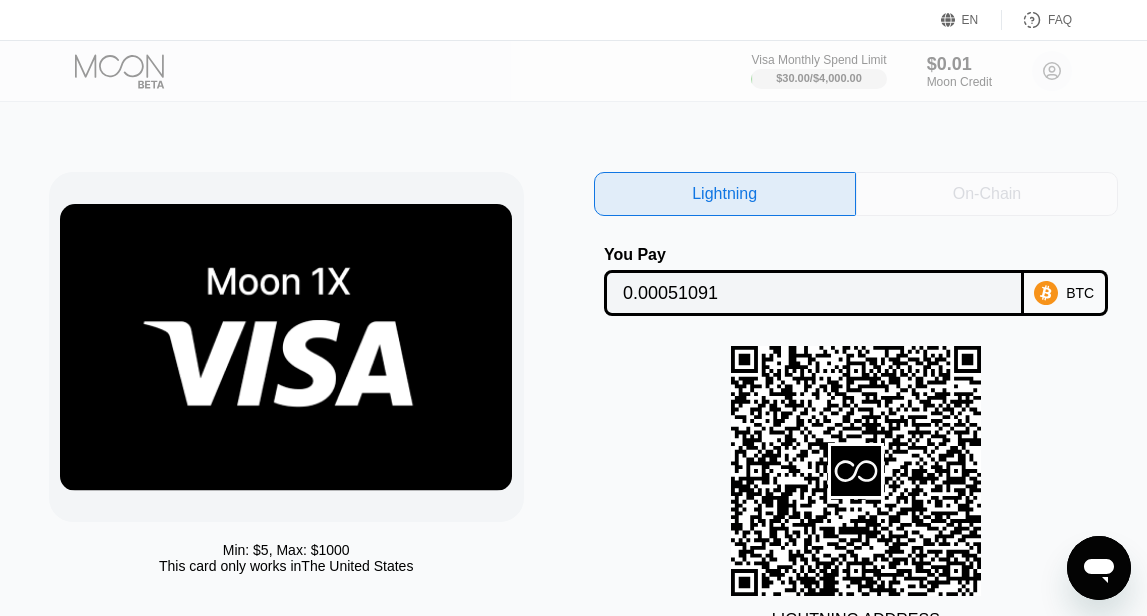 click on "On-Chain" at bounding box center [987, 194] 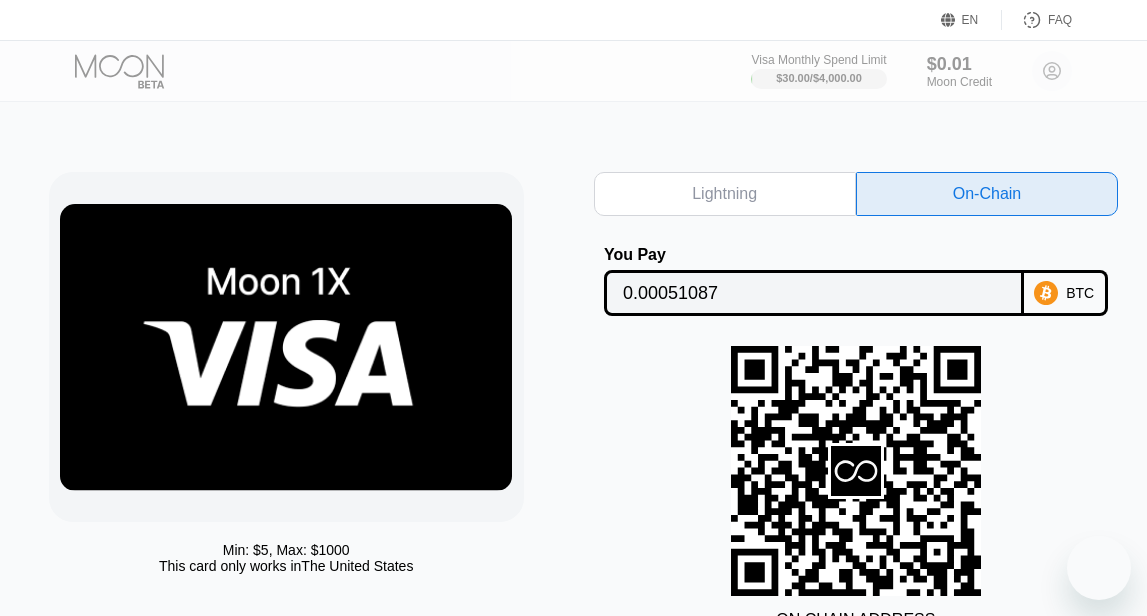 scroll, scrollTop: 0, scrollLeft: 0, axis: both 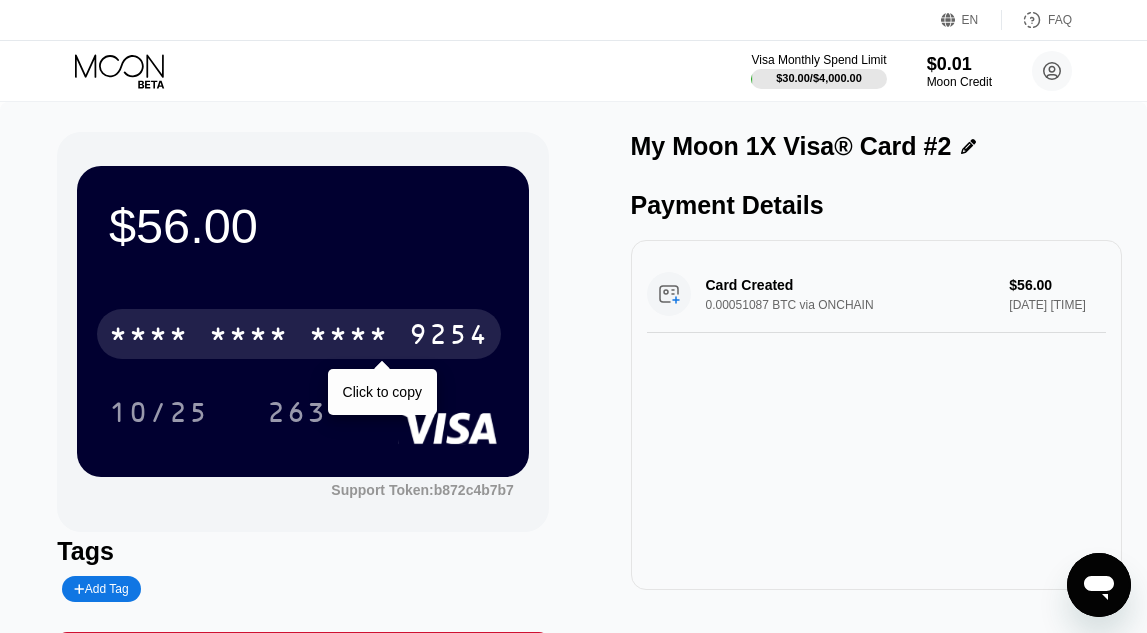 click on "* * * * * * * * * * * * 9254" at bounding box center [299, 334] 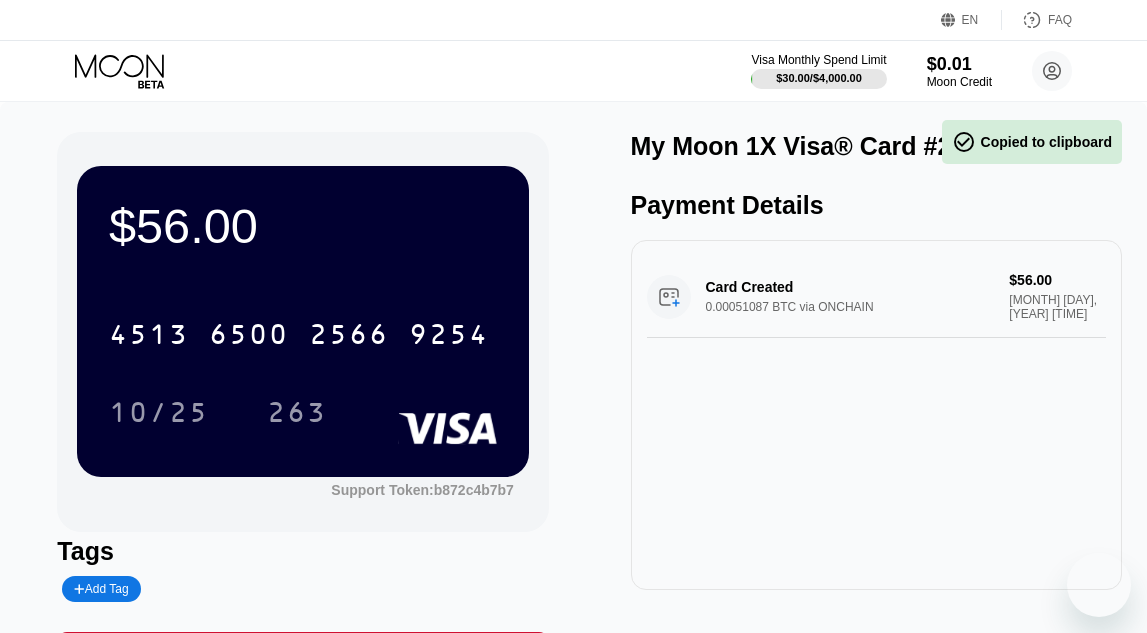 scroll, scrollTop: 0, scrollLeft: 0, axis: both 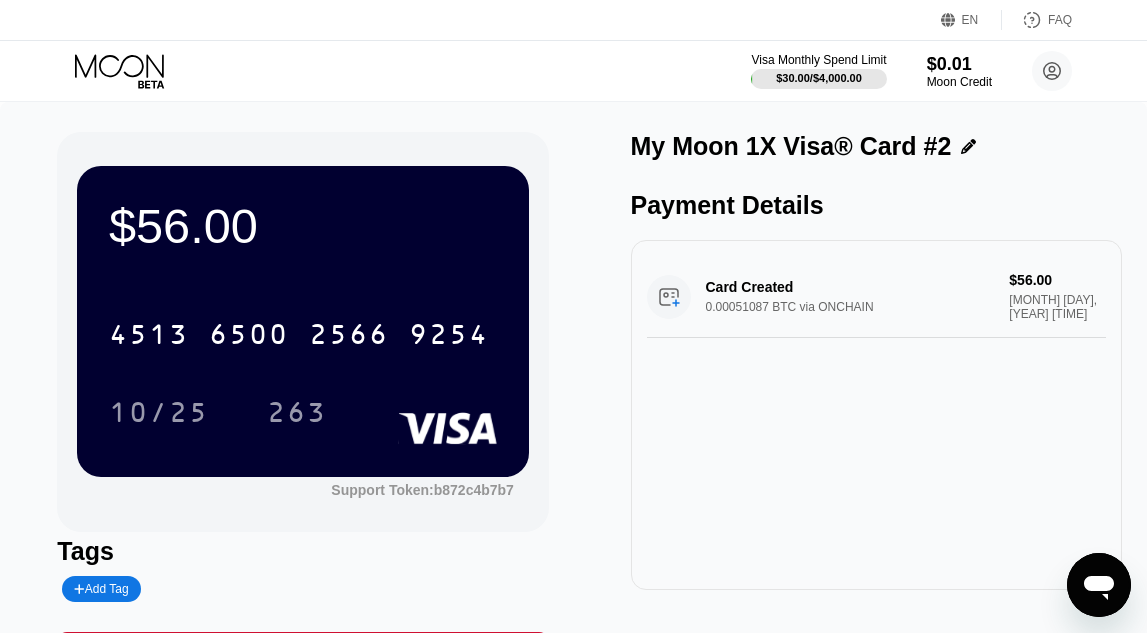 click on "$56.00 4513 6500 2566 9254 10/25 263" at bounding box center (303, 321) 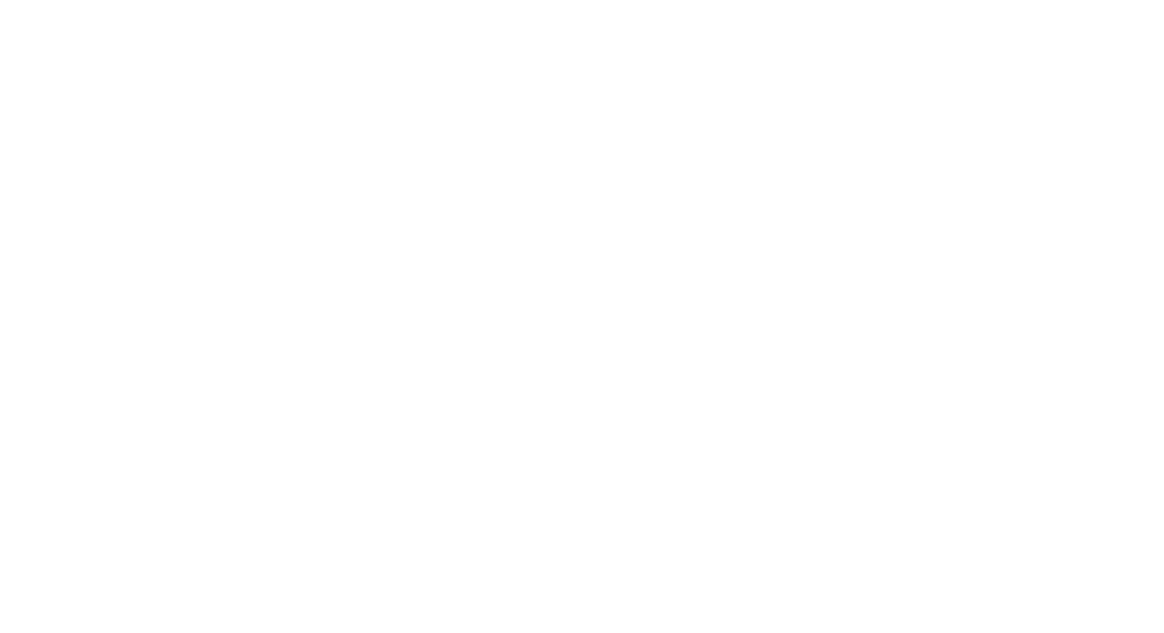 scroll, scrollTop: 0, scrollLeft: 0, axis: both 